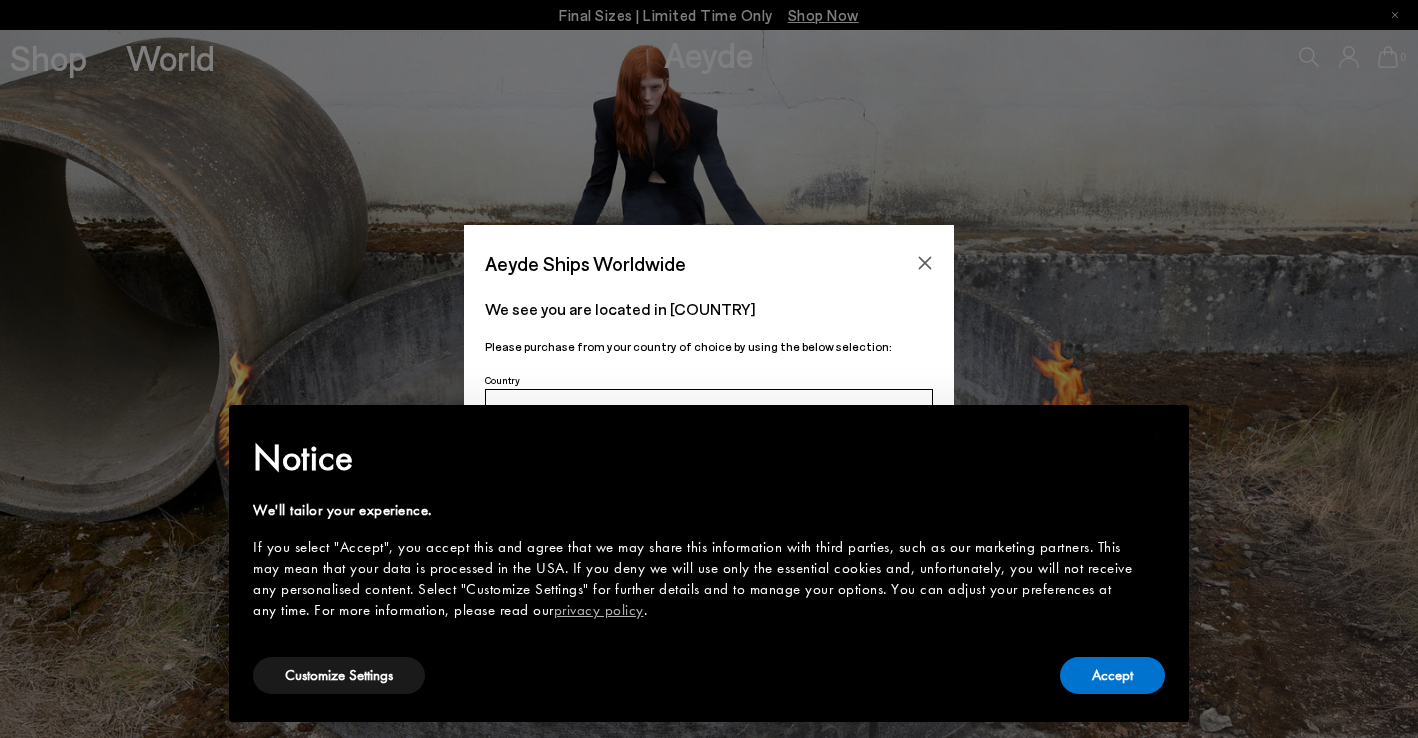scroll, scrollTop: 0, scrollLeft: 0, axis: both 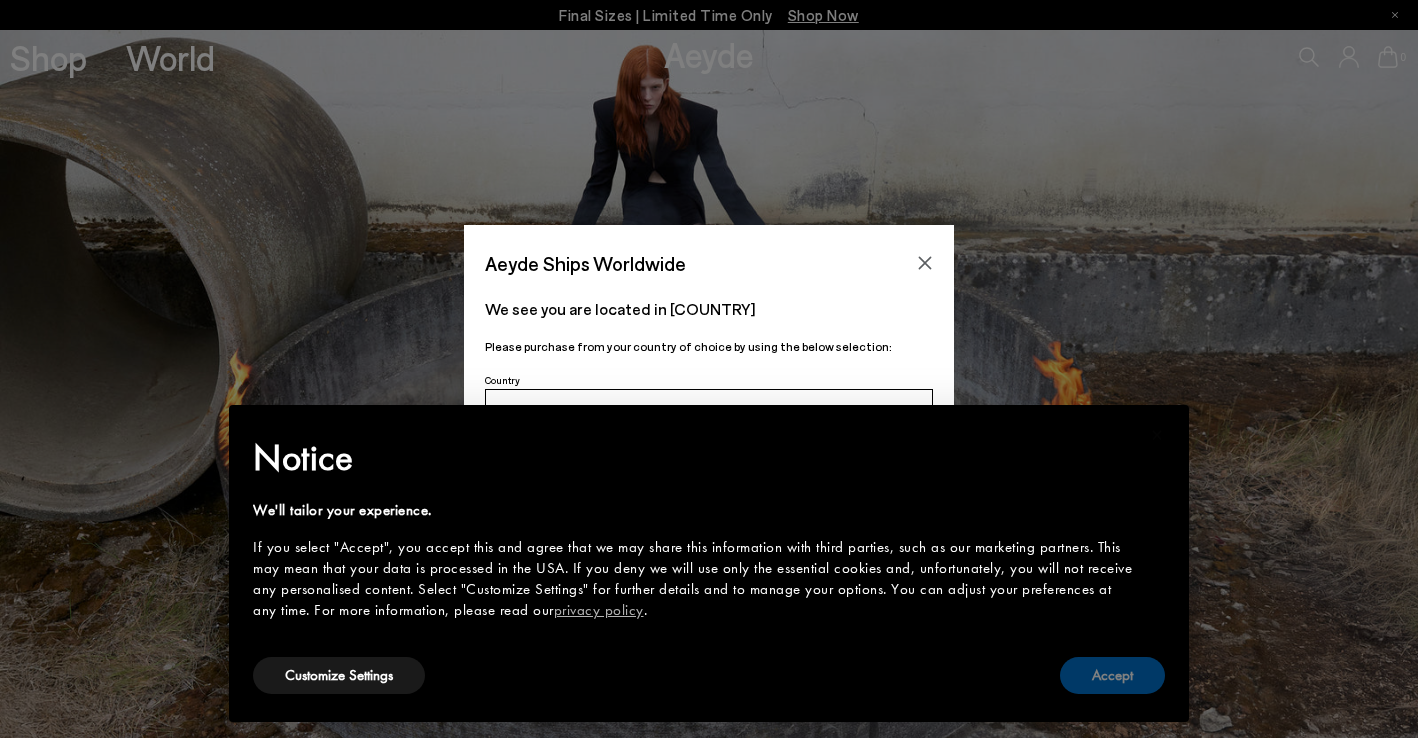 click on "Accept" at bounding box center [1112, 675] 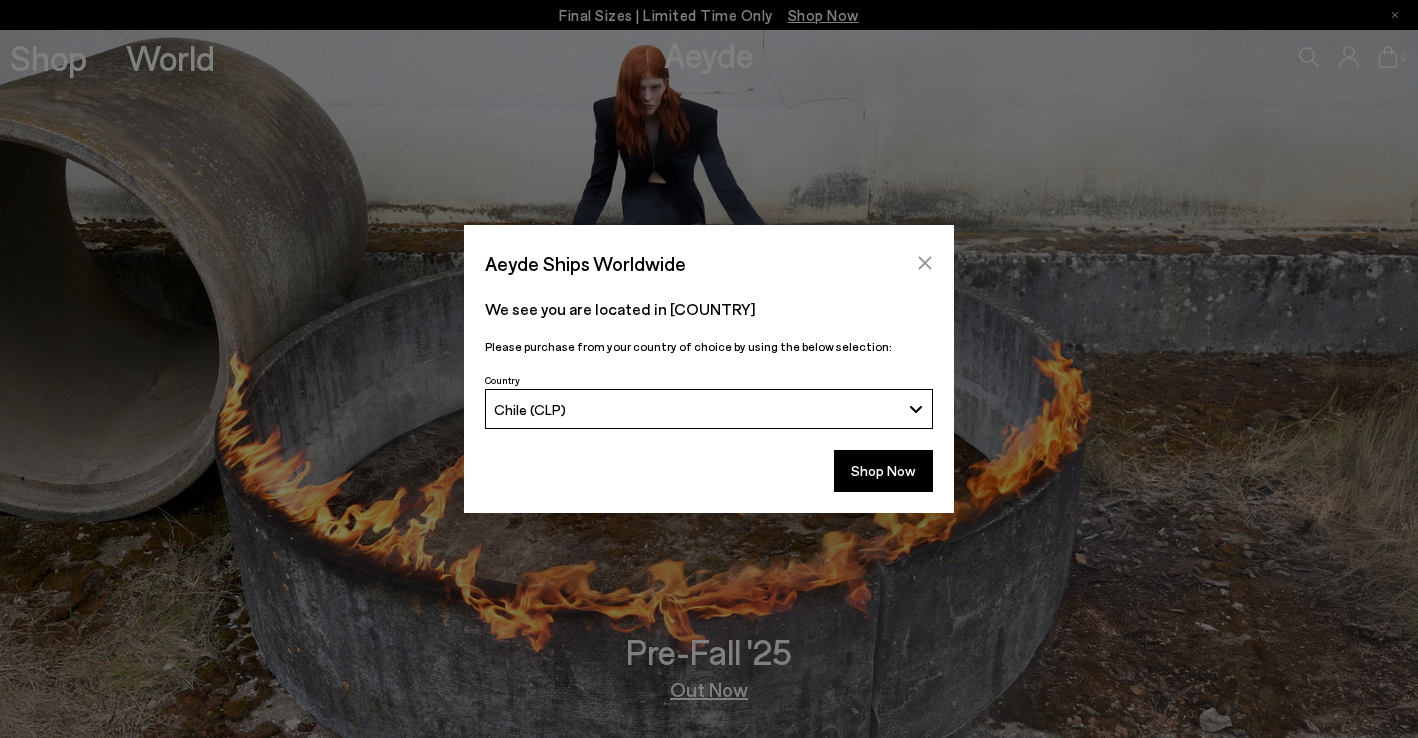click 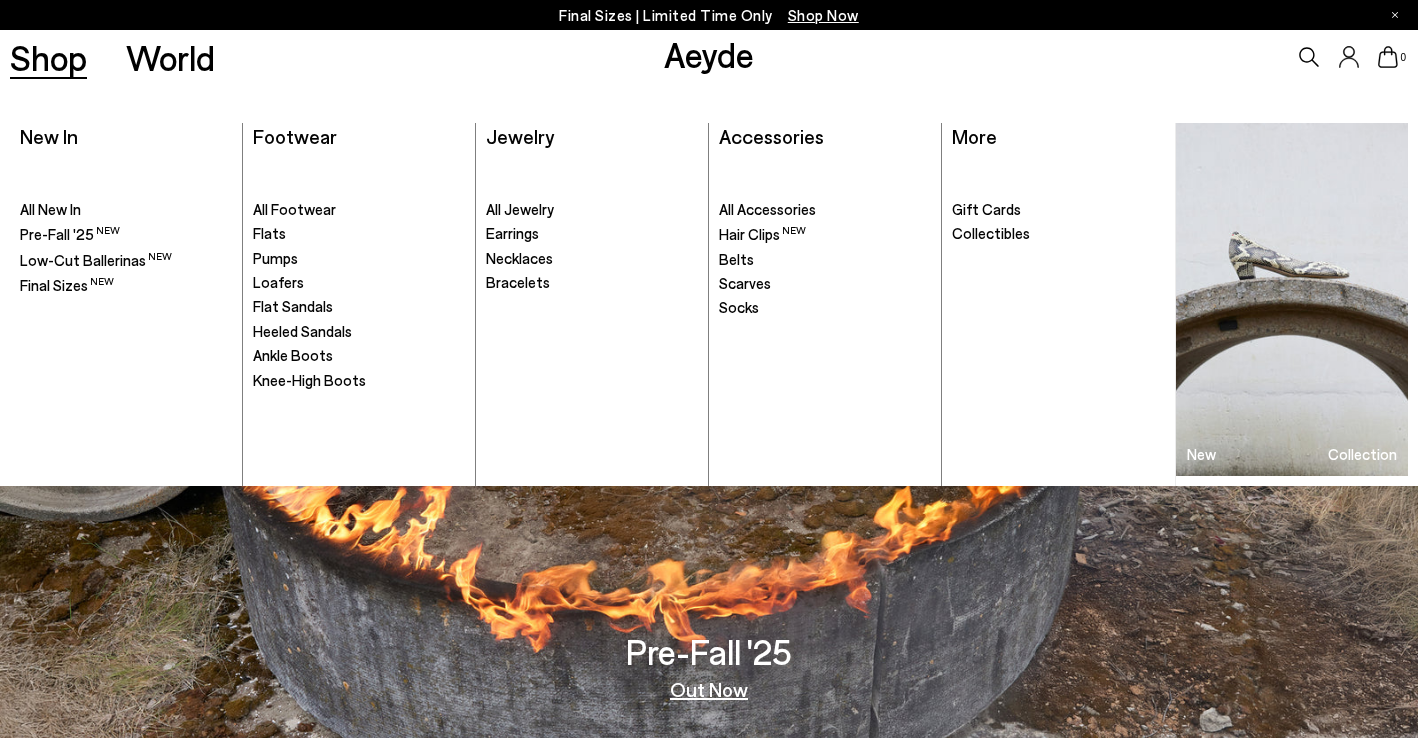 click on "Shop" at bounding box center [48, 57] 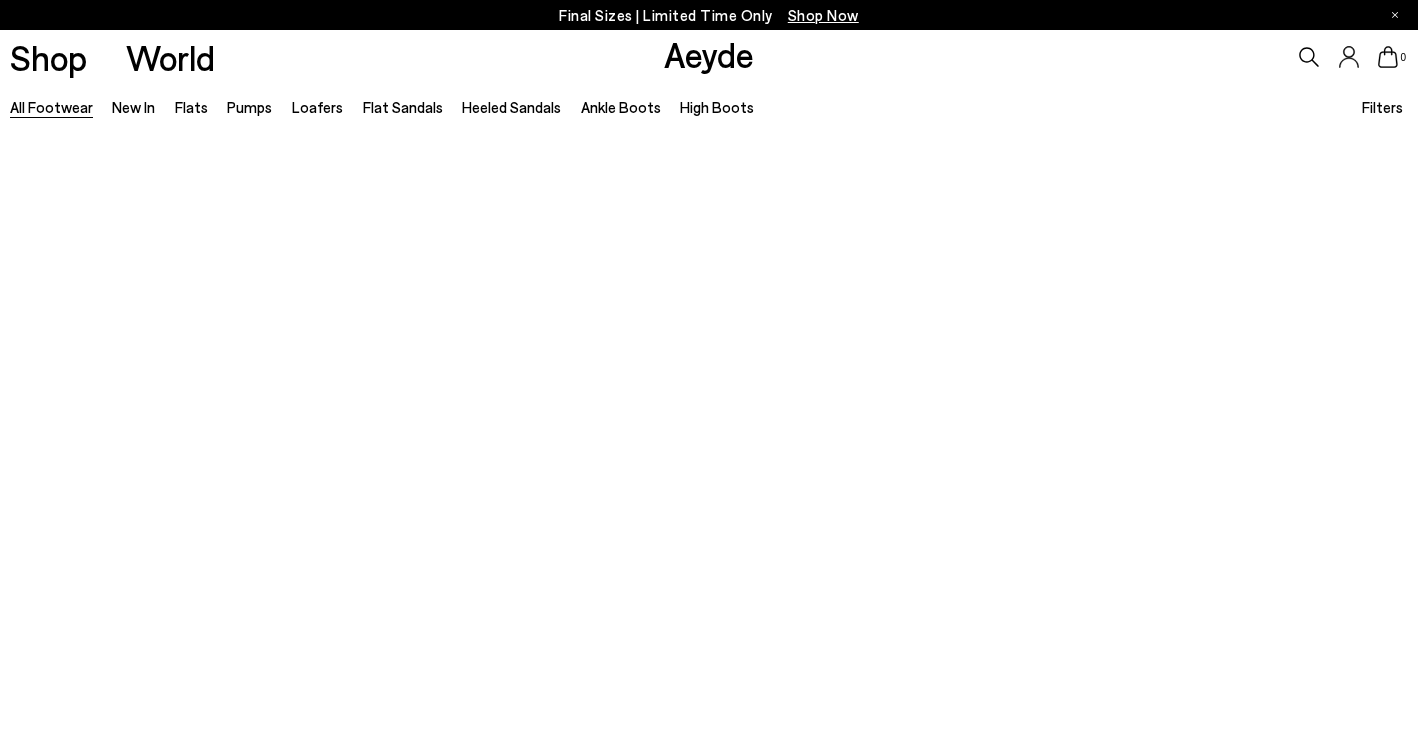 scroll, scrollTop: 0, scrollLeft: 0, axis: both 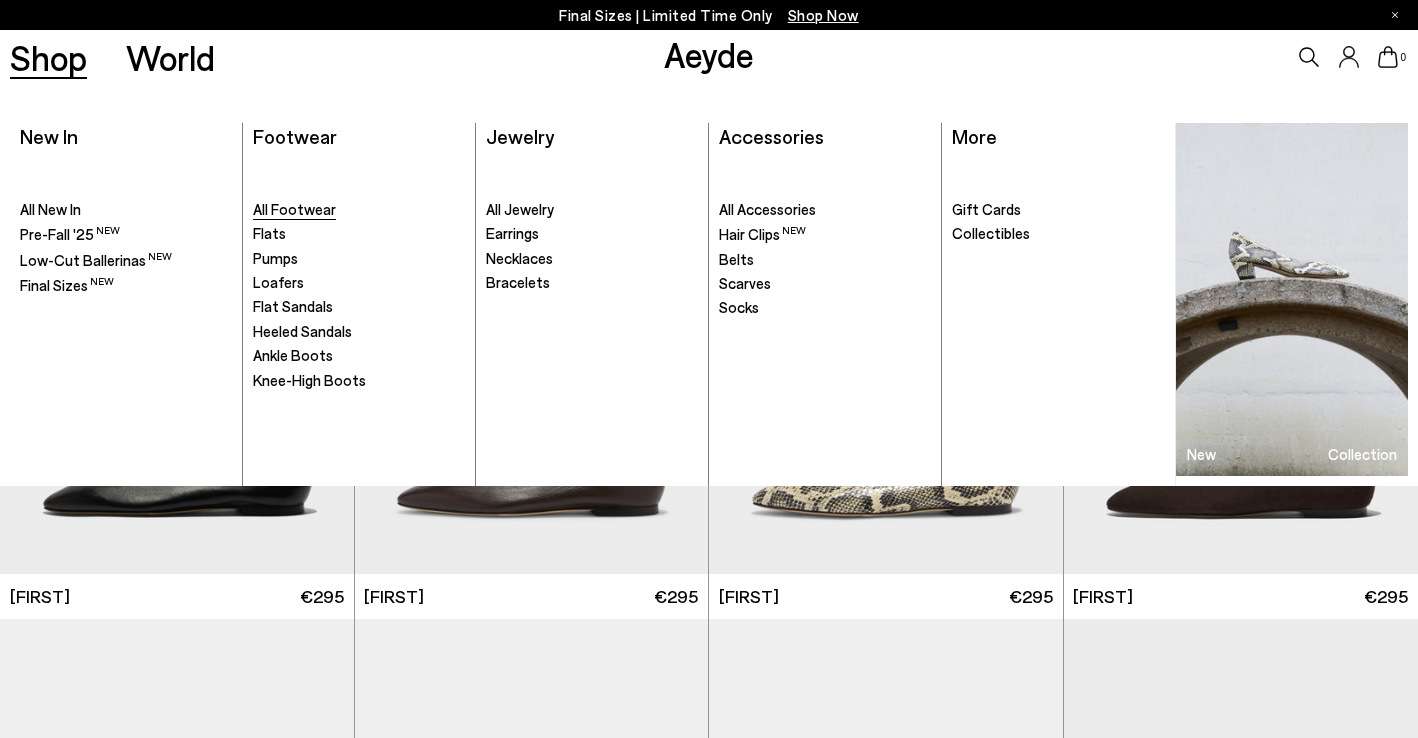 click on "All Footwear" at bounding box center [294, 209] 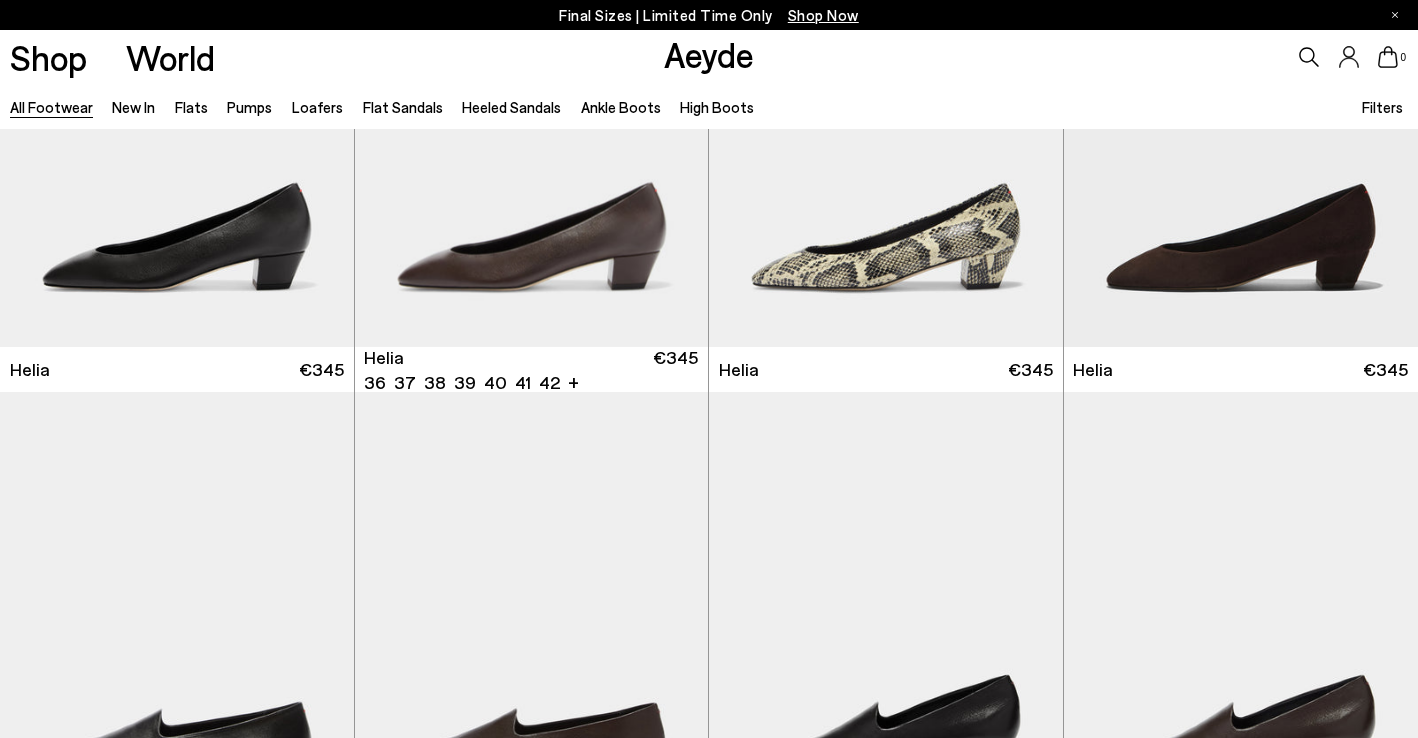 scroll, scrollTop: 714, scrollLeft: 0, axis: vertical 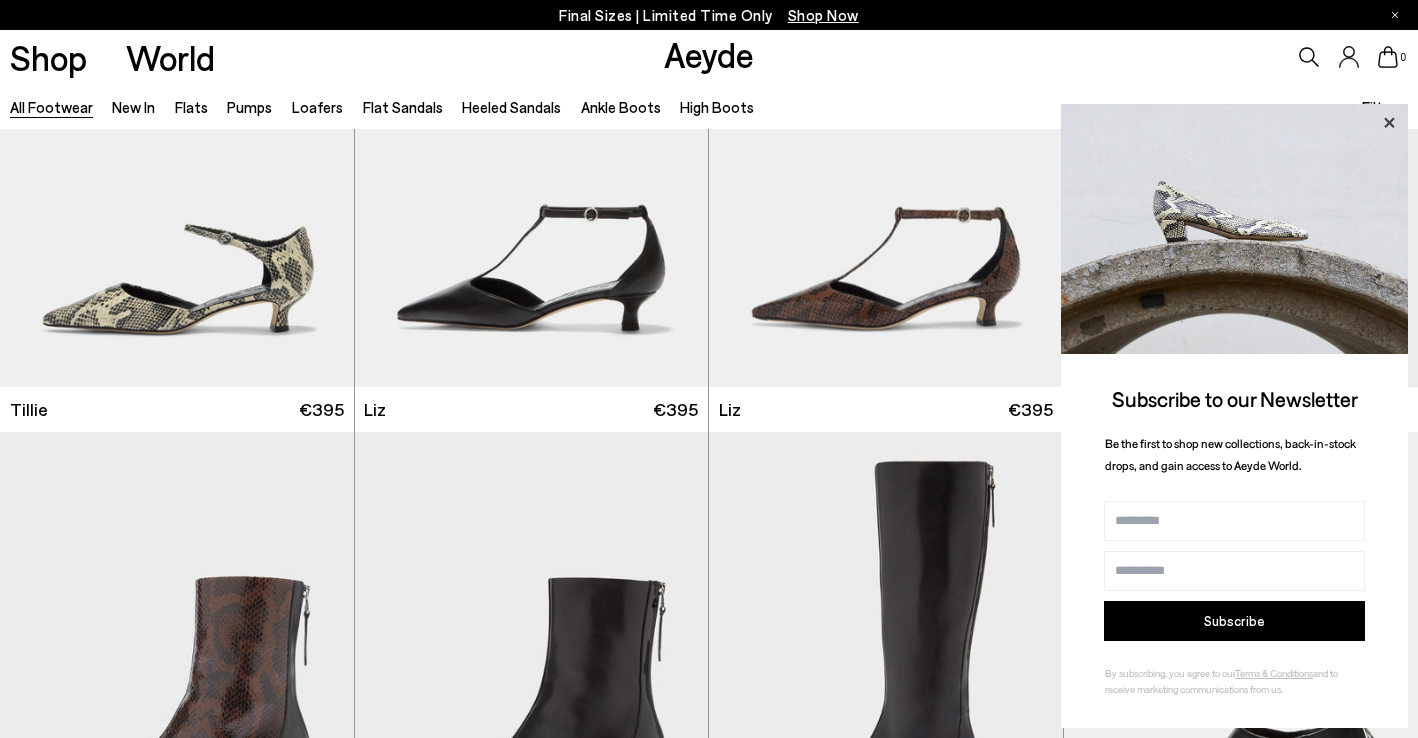 click 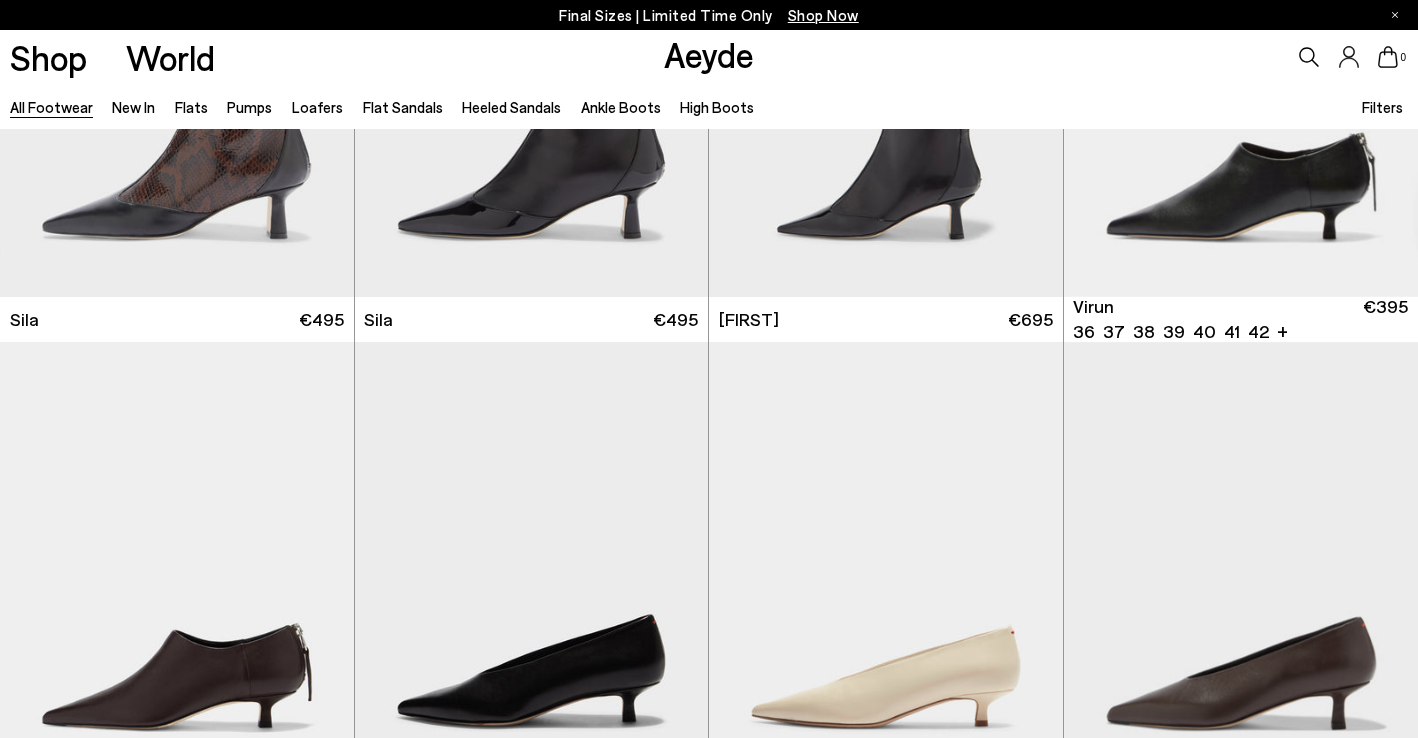 scroll, scrollTop: 3209, scrollLeft: 0, axis: vertical 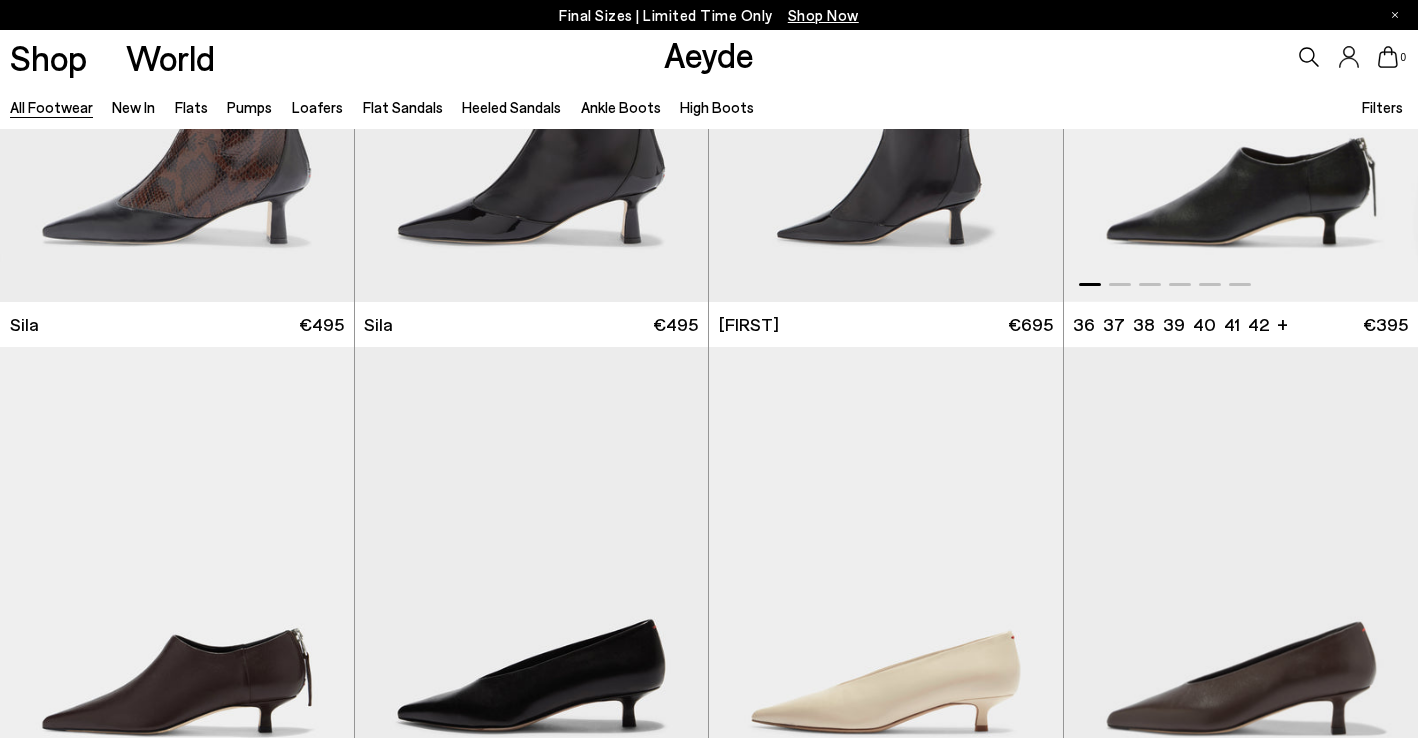 click at bounding box center [1241, 280] 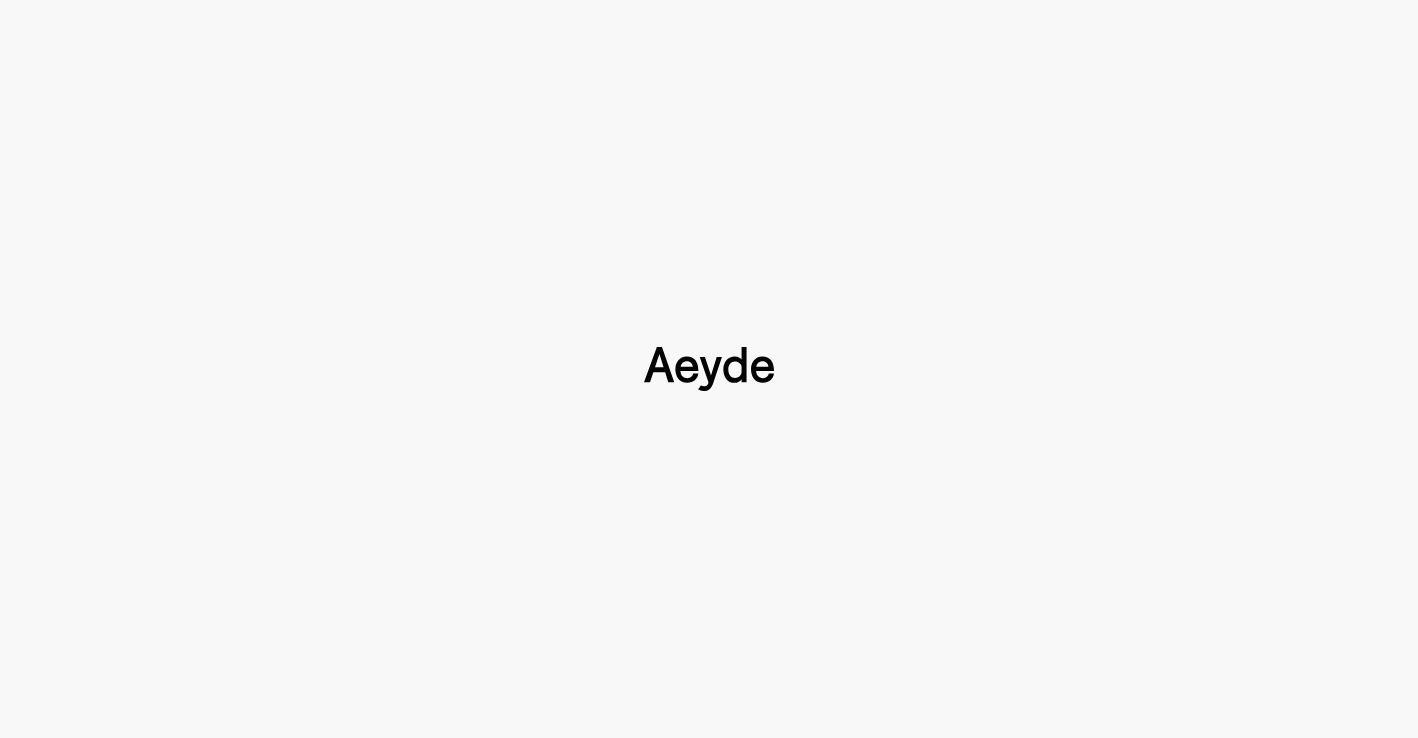 scroll, scrollTop: 0, scrollLeft: 0, axis: both 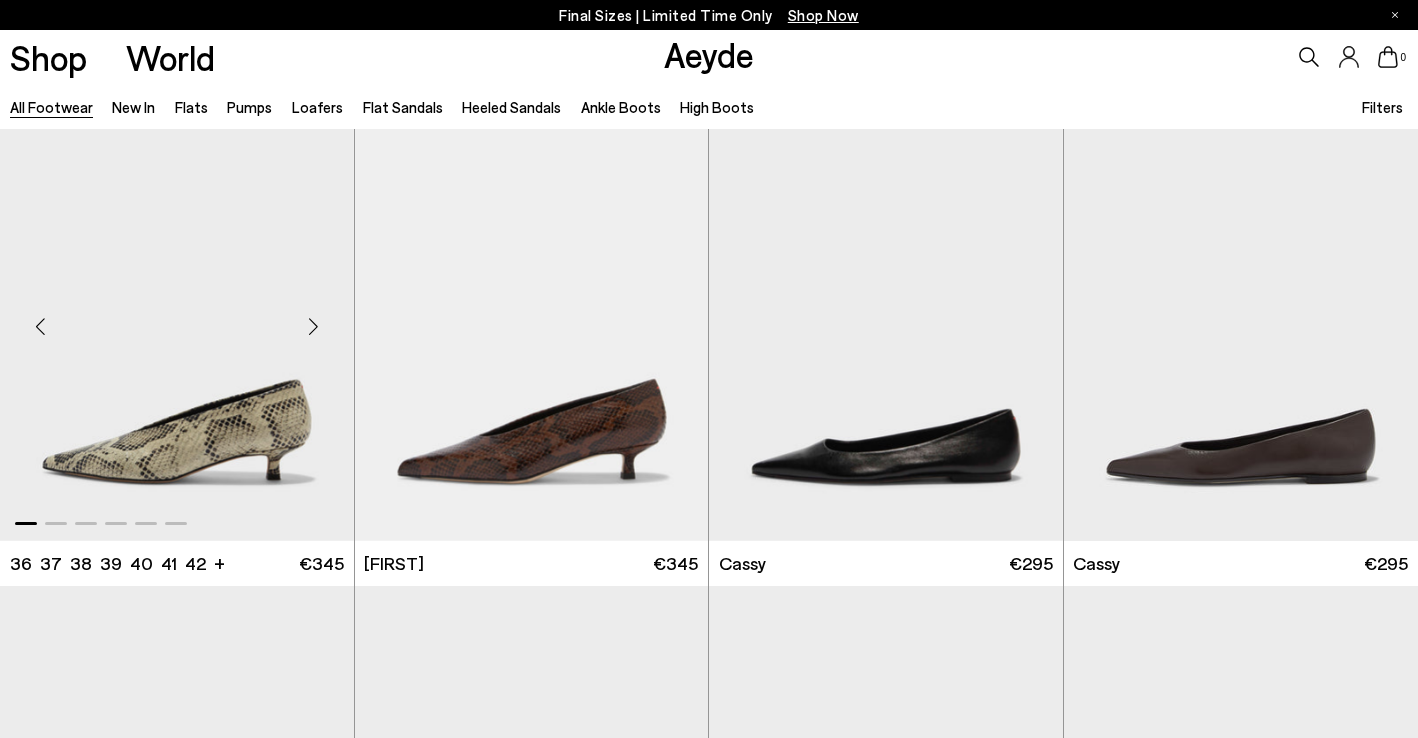 click at bounding box center (177, 318) 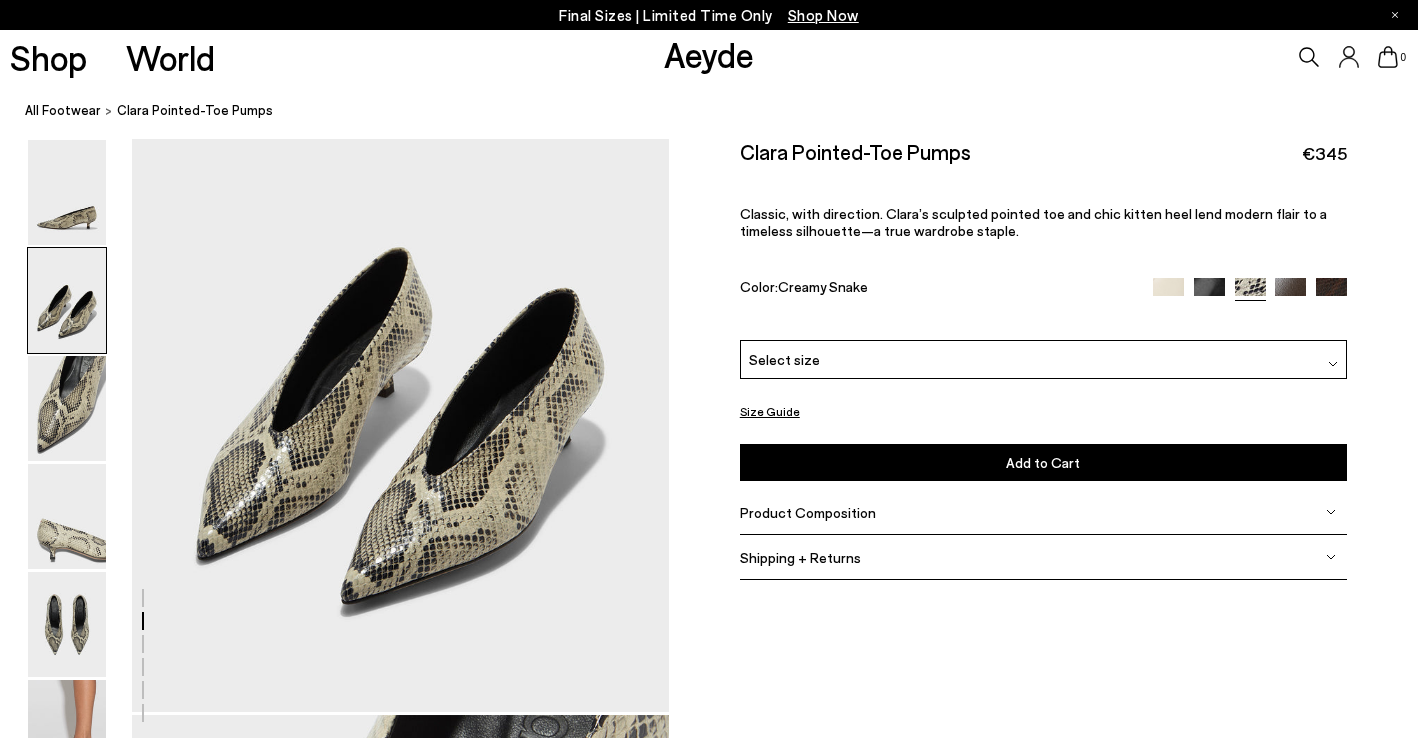 scroll, scrollTop: 759, scrollLeft: 0, axis: vertical 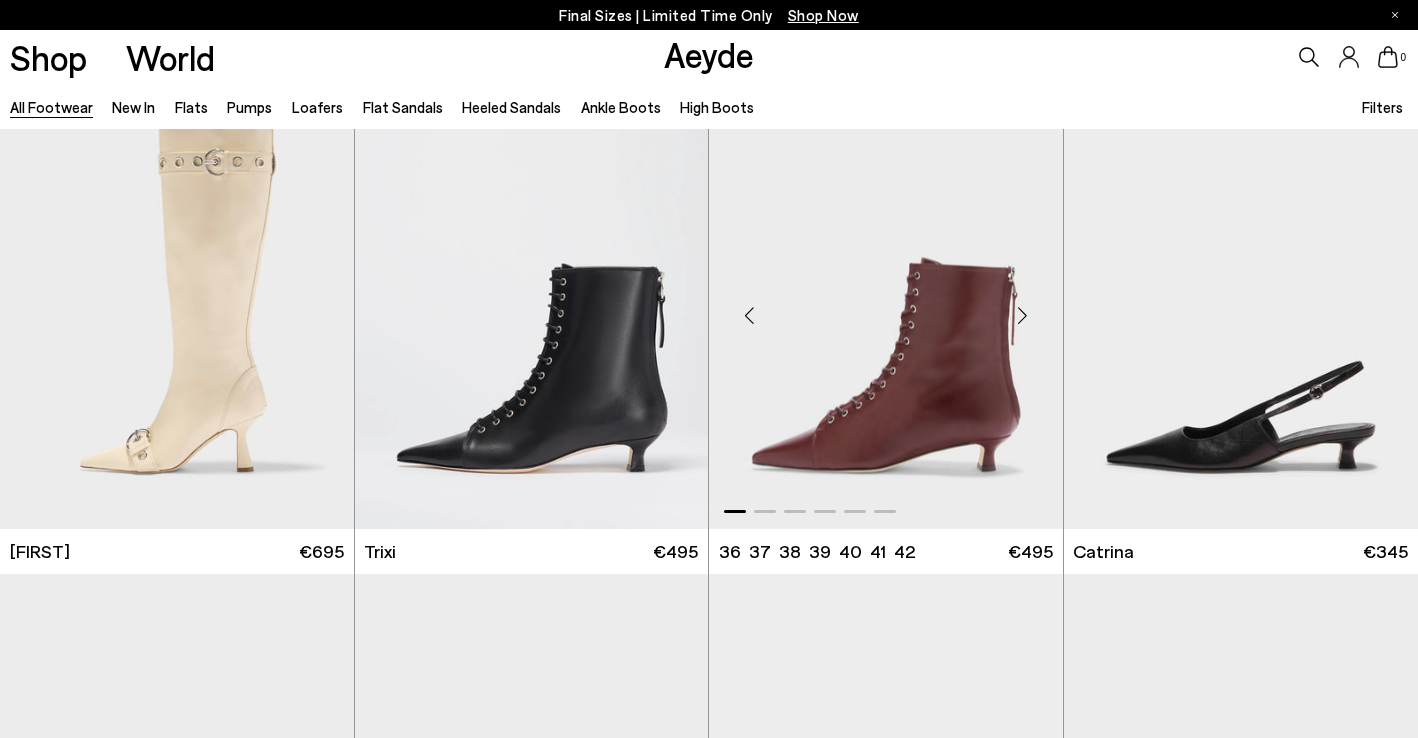 click at bounding box center (1023, 315) 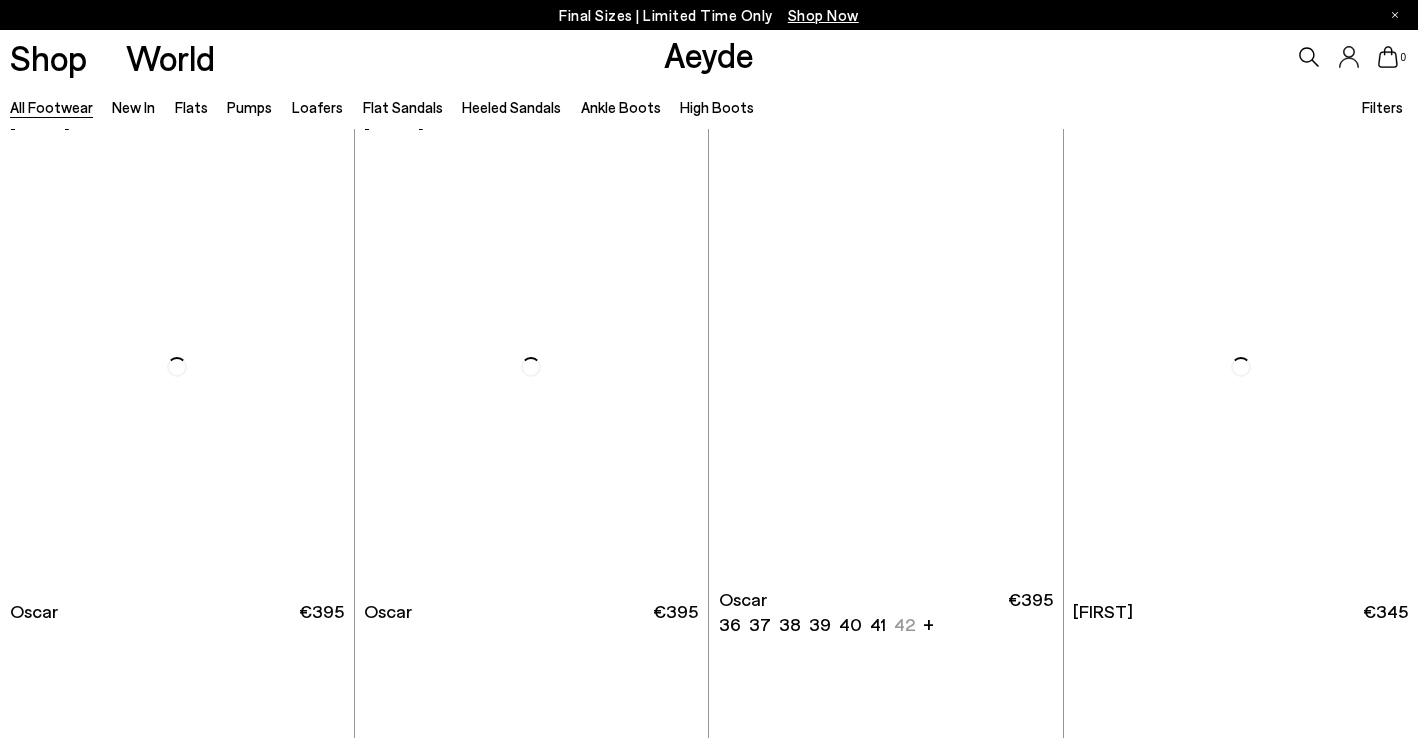 scroll, scrollTop: 15192, scrollLeft: 0, axis: vertical 